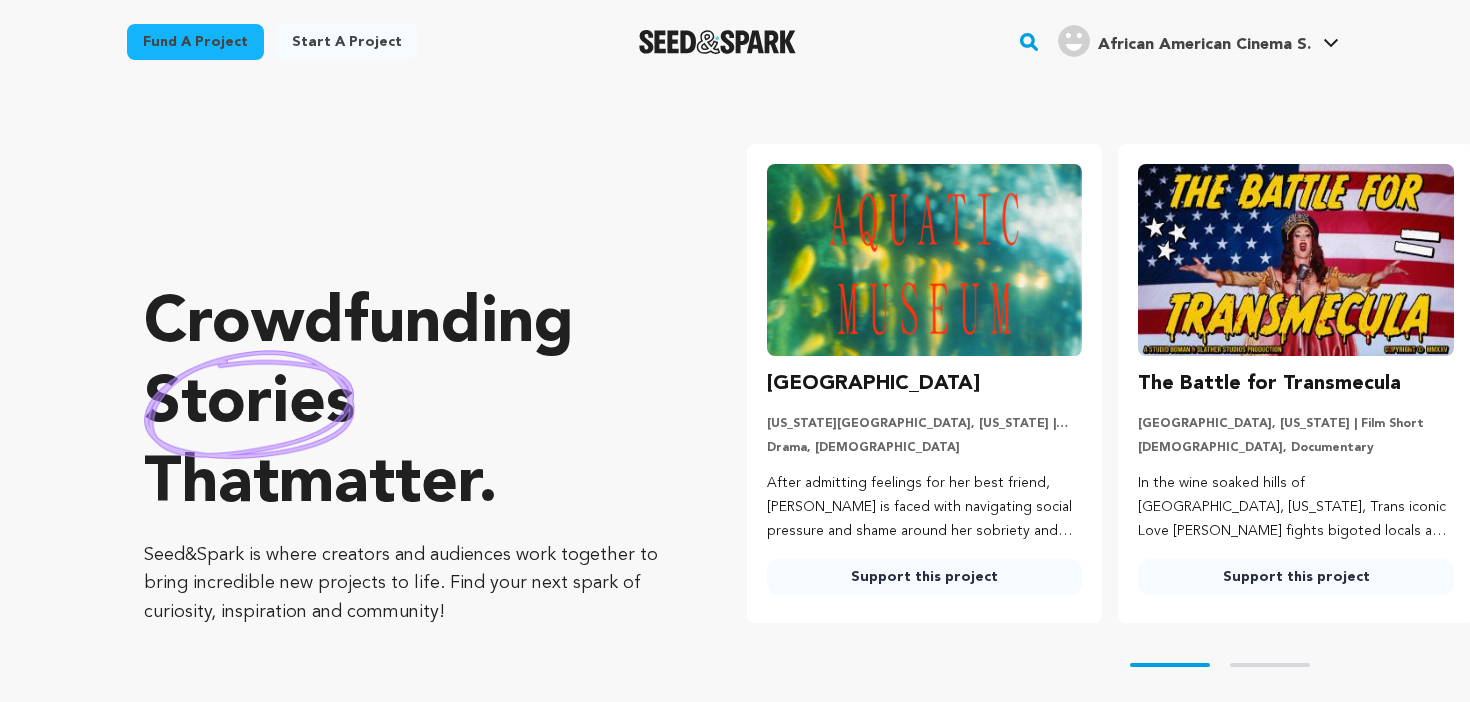 scroll, scrollTop: 0, scrollLeft: 0, axis: both 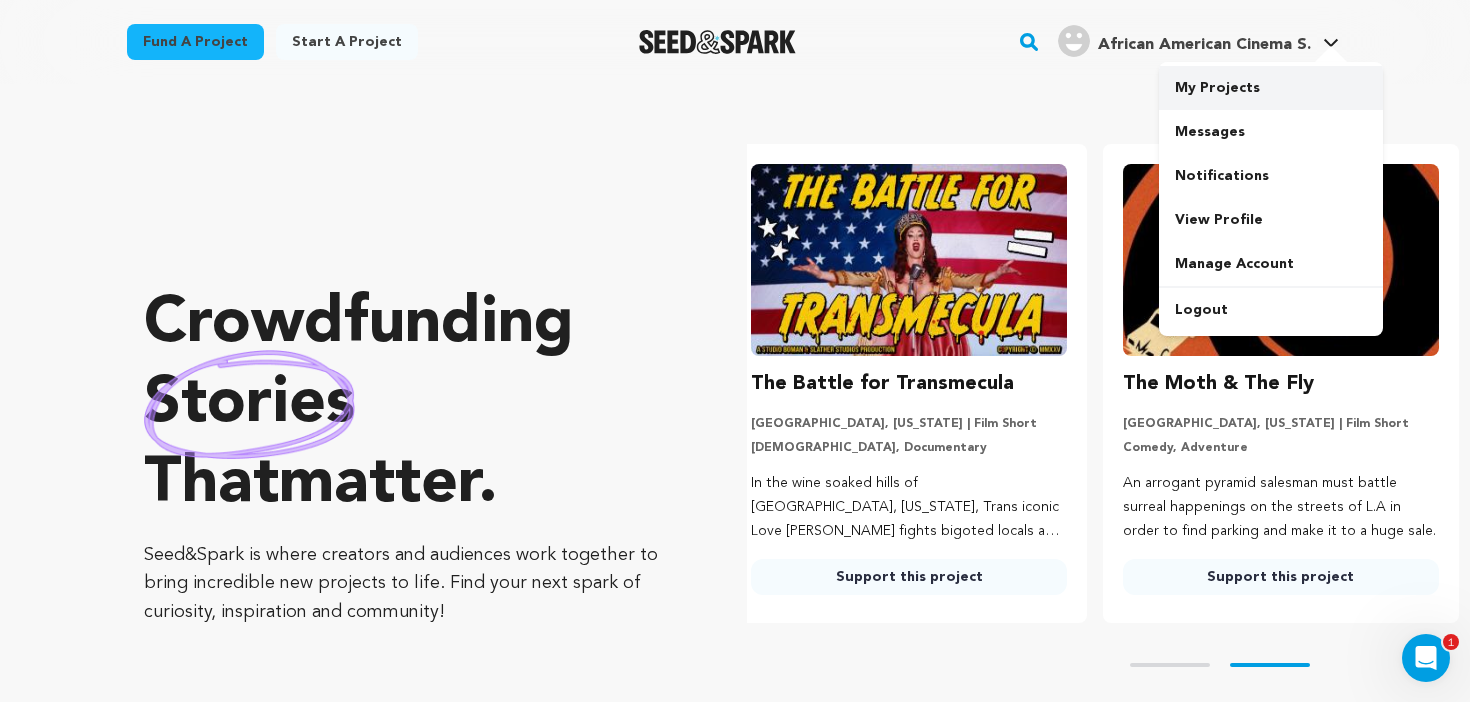 click on "My Projects" at bounding box center (1271, 88) 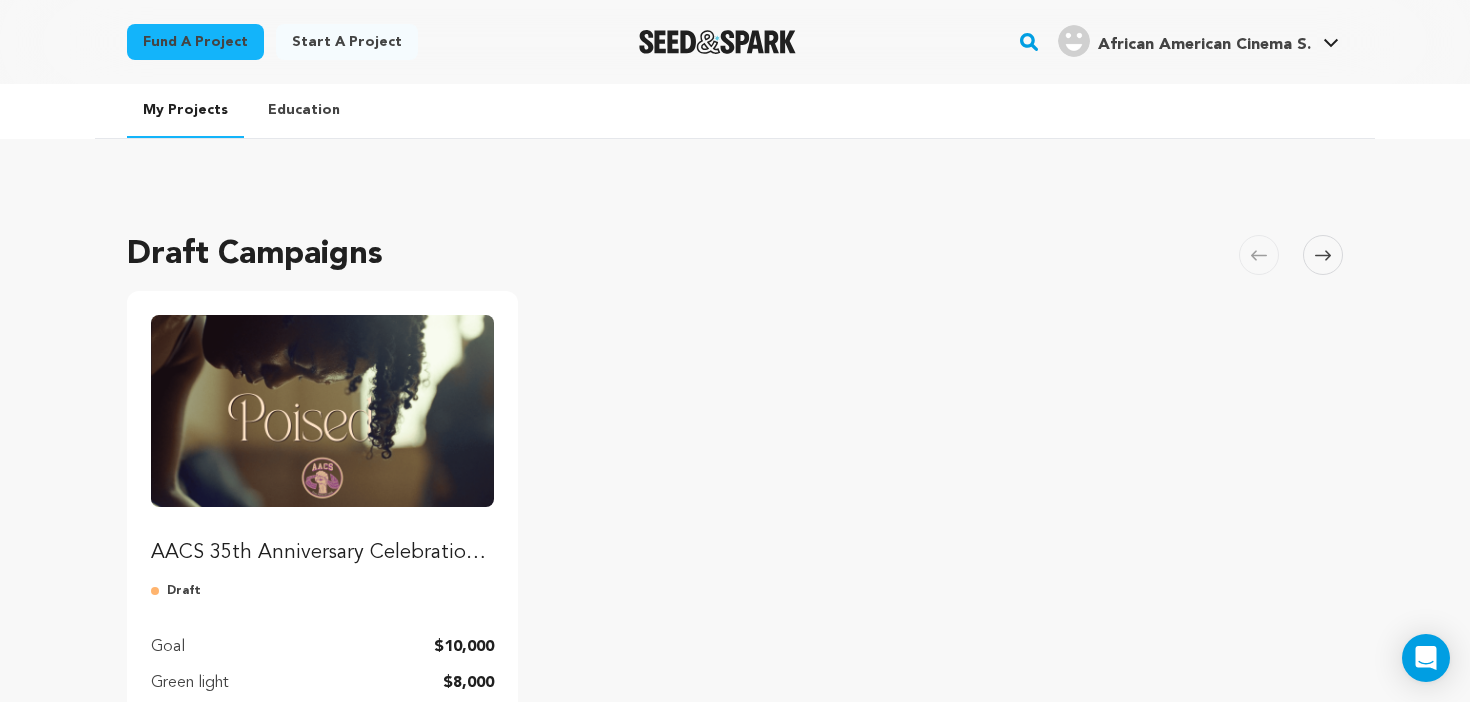scroll, scrollTop: 0, scrollLeft: 0, axis: both 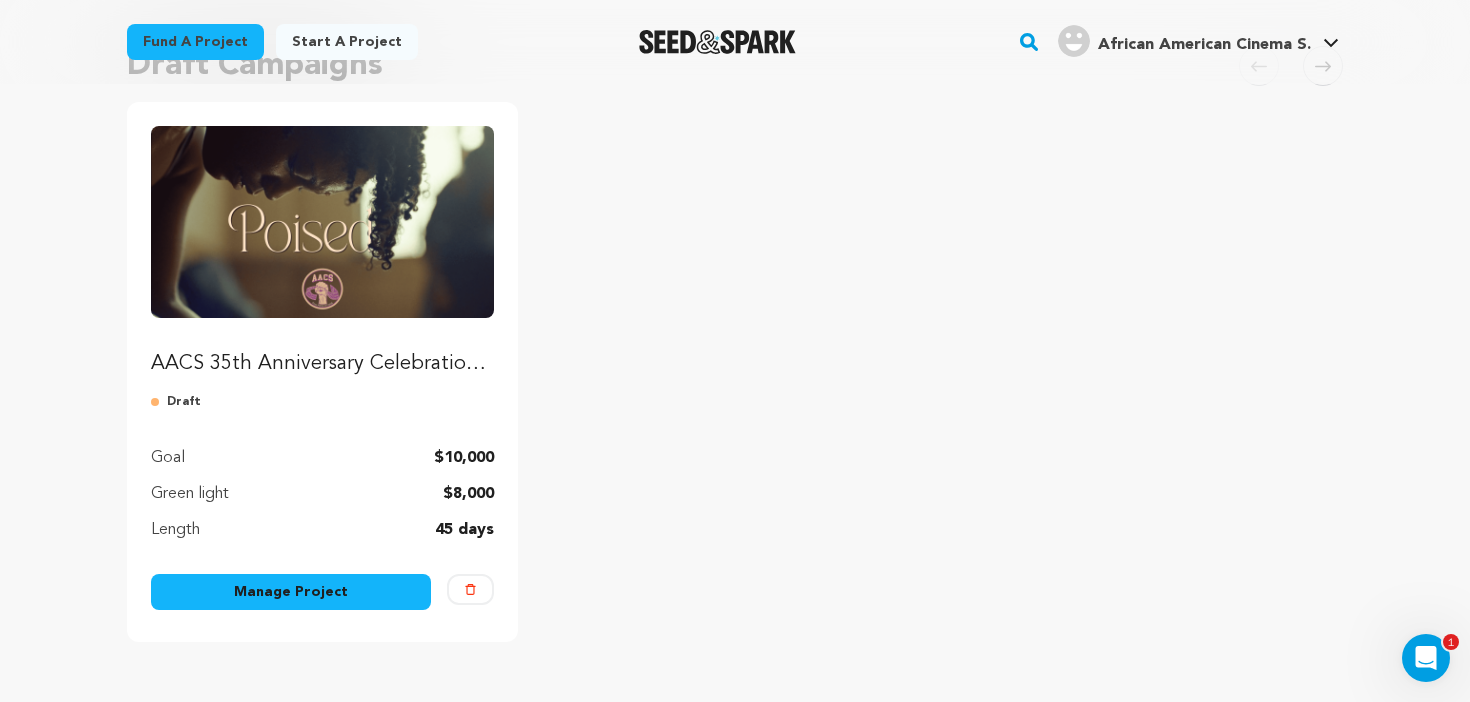 click on "Manage Project" at bounding box center (291, 592) 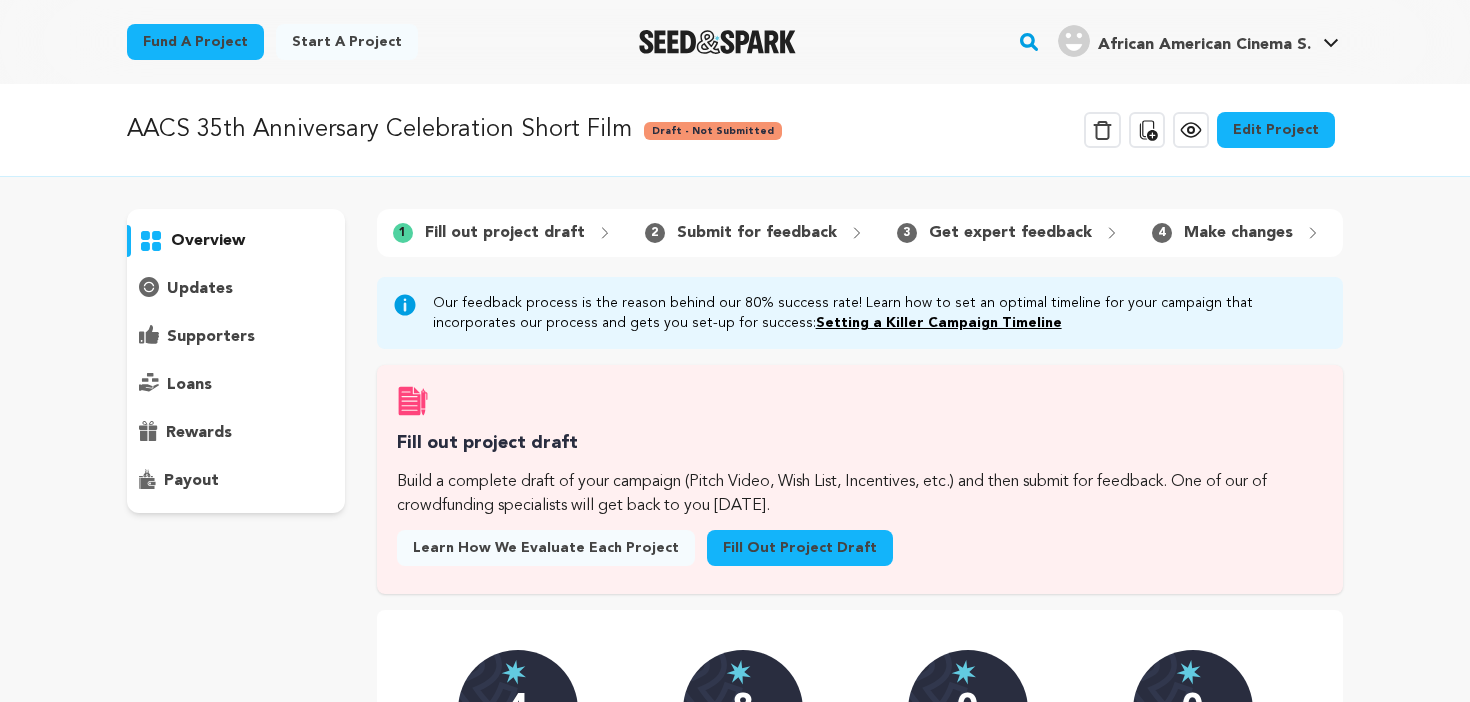 scroll, scrollTop: 0, scrollLeft: 0, axis: both 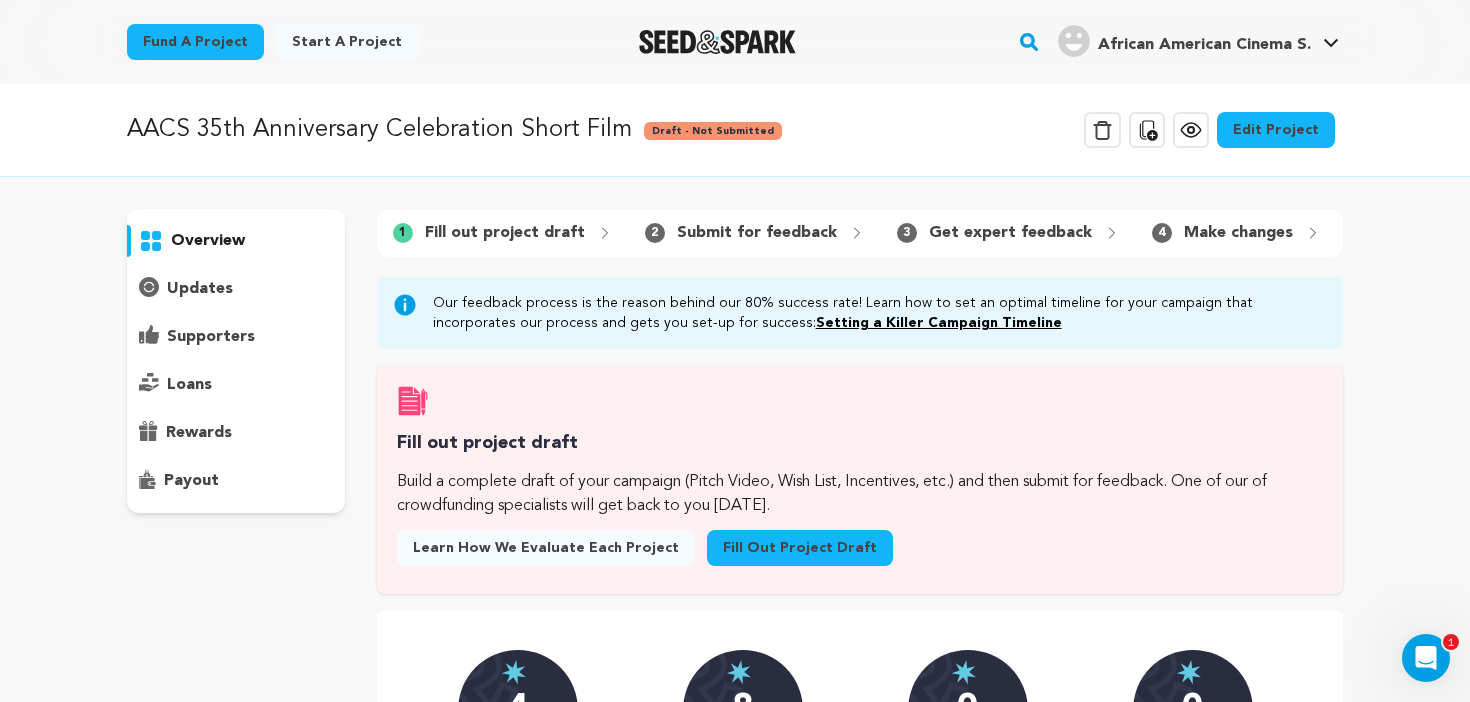 click on "Fill out project draft" at bounding box center (800, 548) 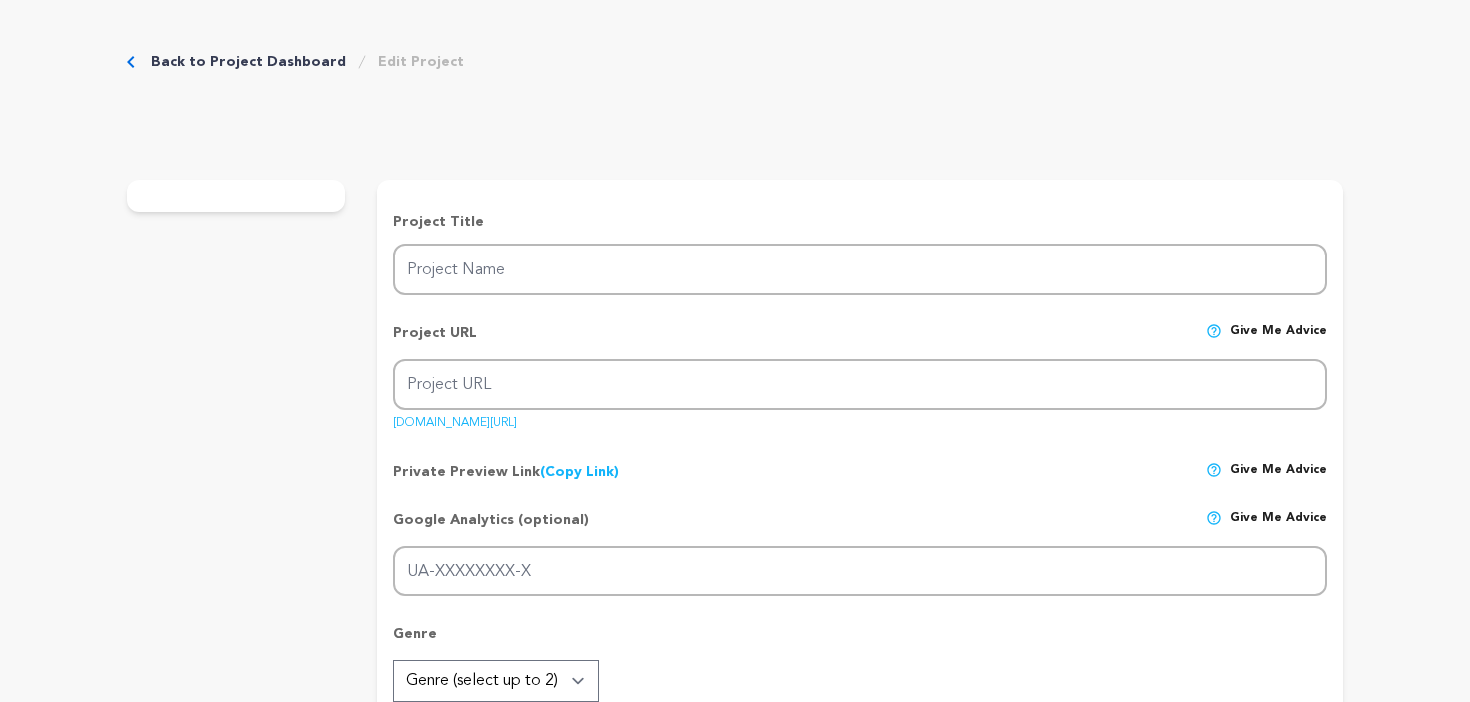 scroll, scrollTop: 0, scrollLeft: 0, axis: both 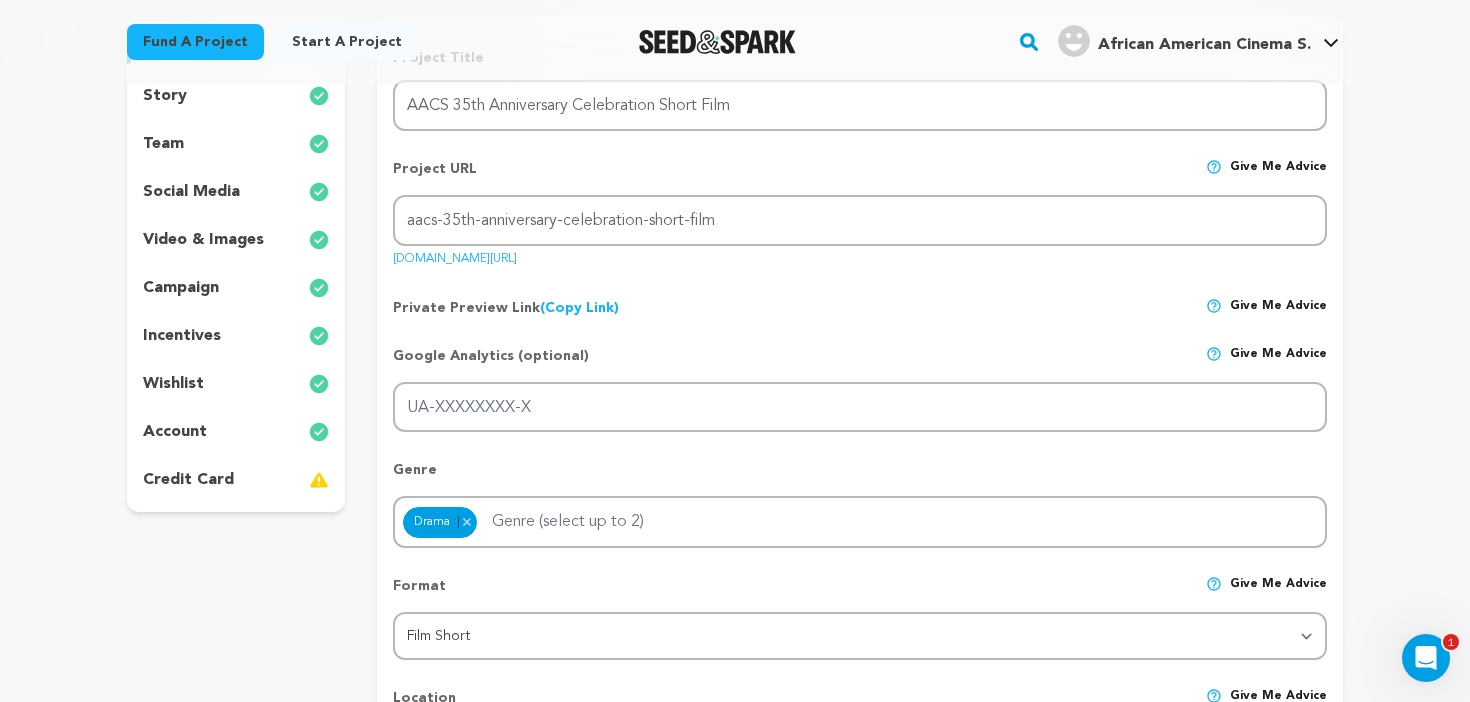 click on "wishlist" at bounding box center [173, 384] 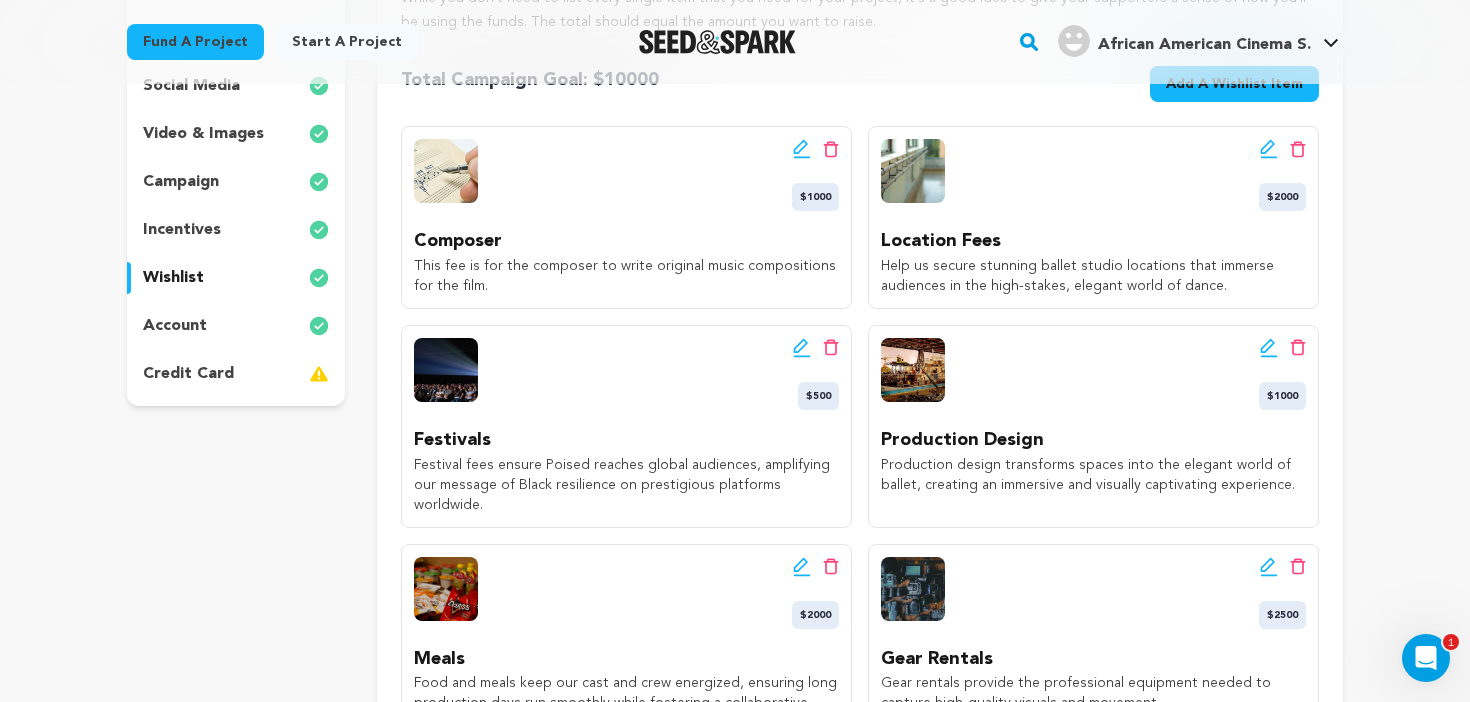 scroll, scrollTop: 357, scrollLeft: 0, axis: vertical 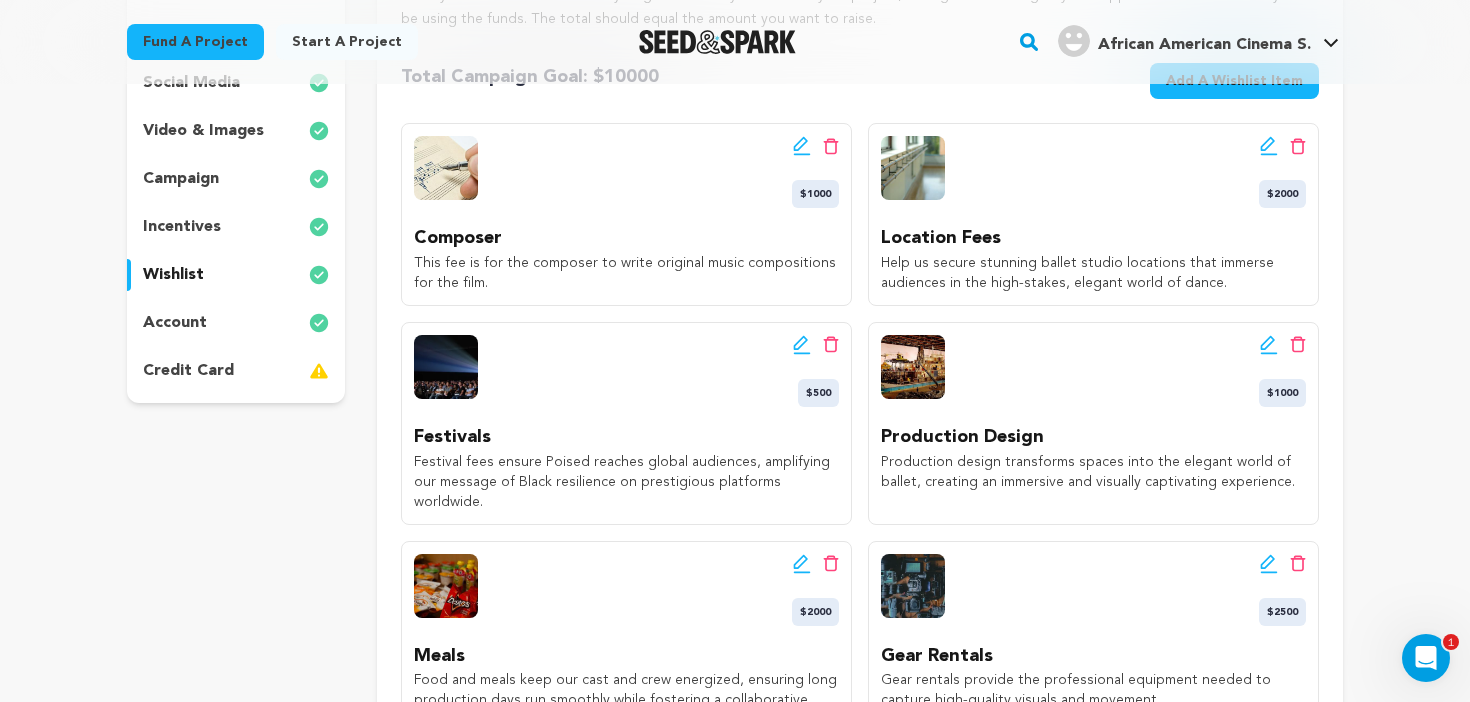 click 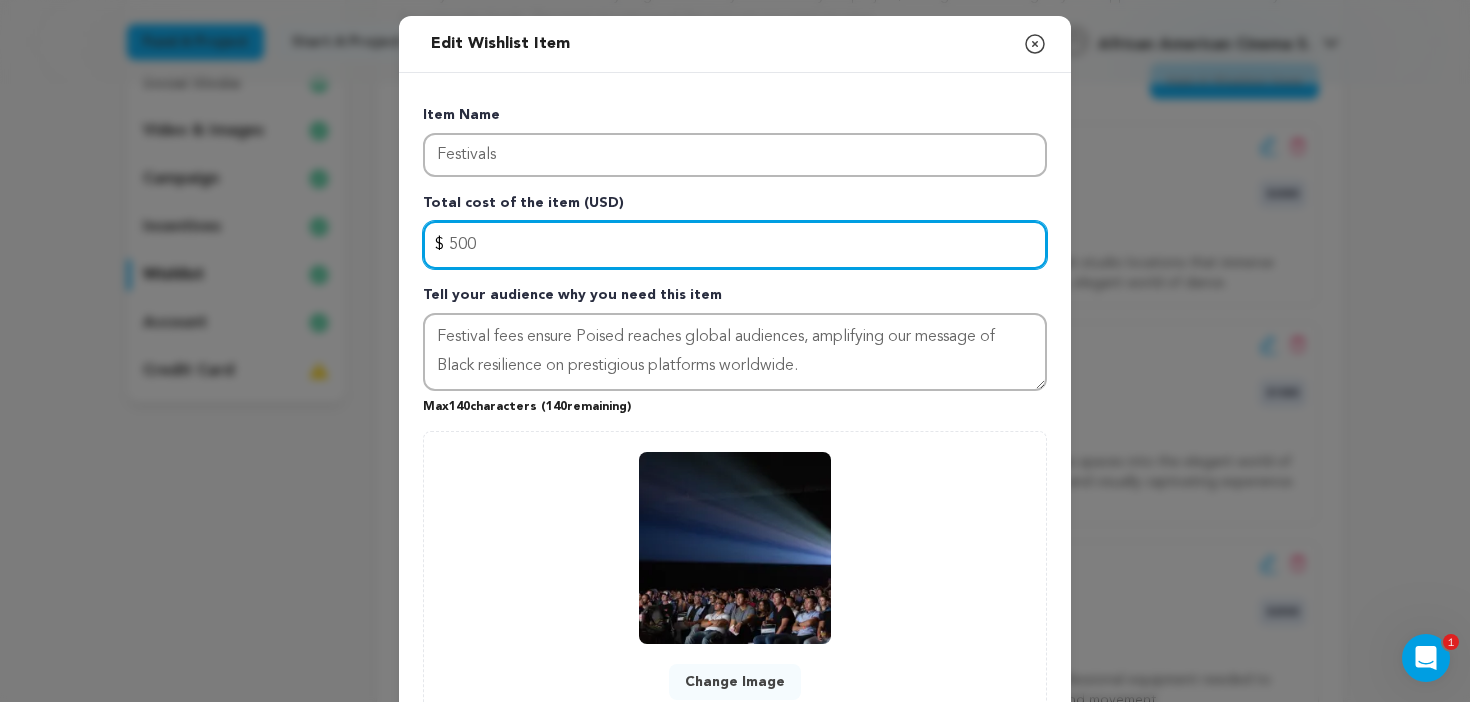 click on "500" at bounding box center (735, 245) 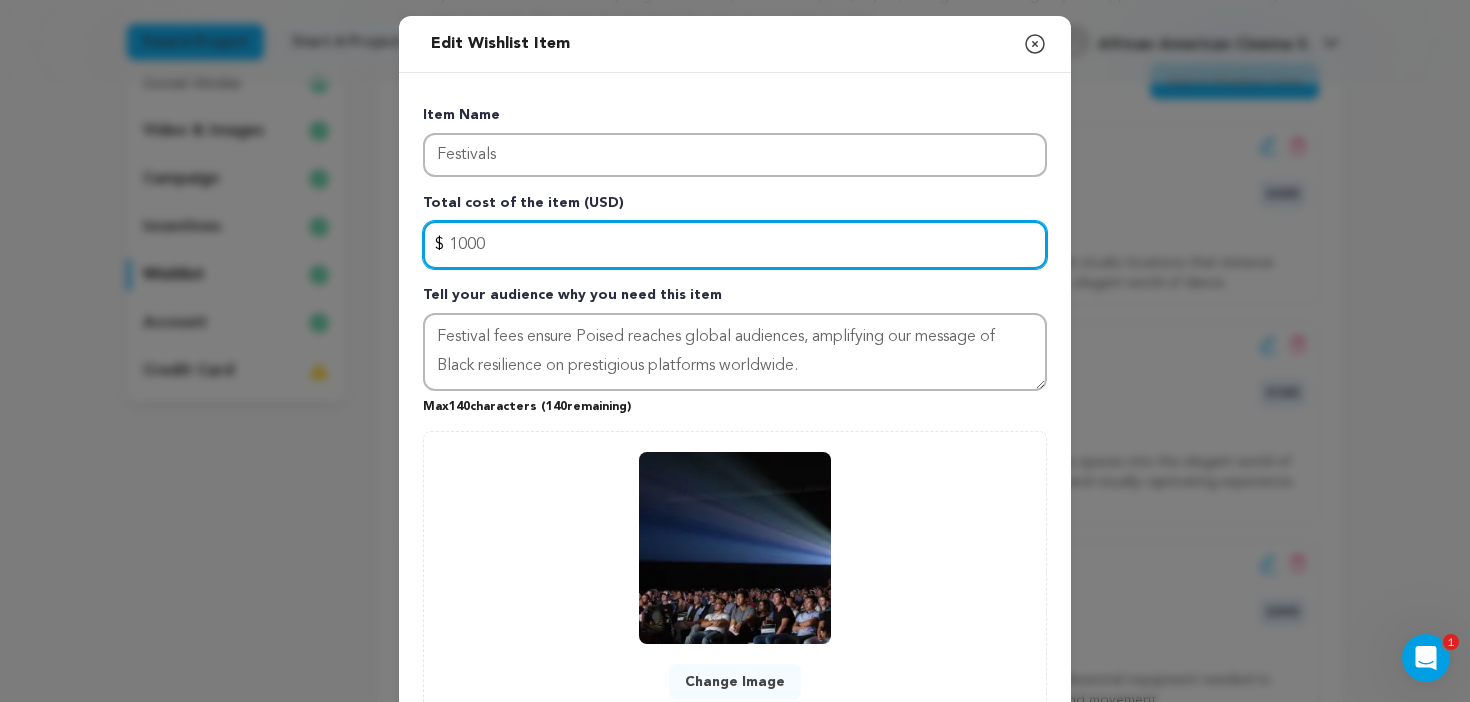 scroll, scrollTop: 181, scrollLeft: 0, axis: vertical 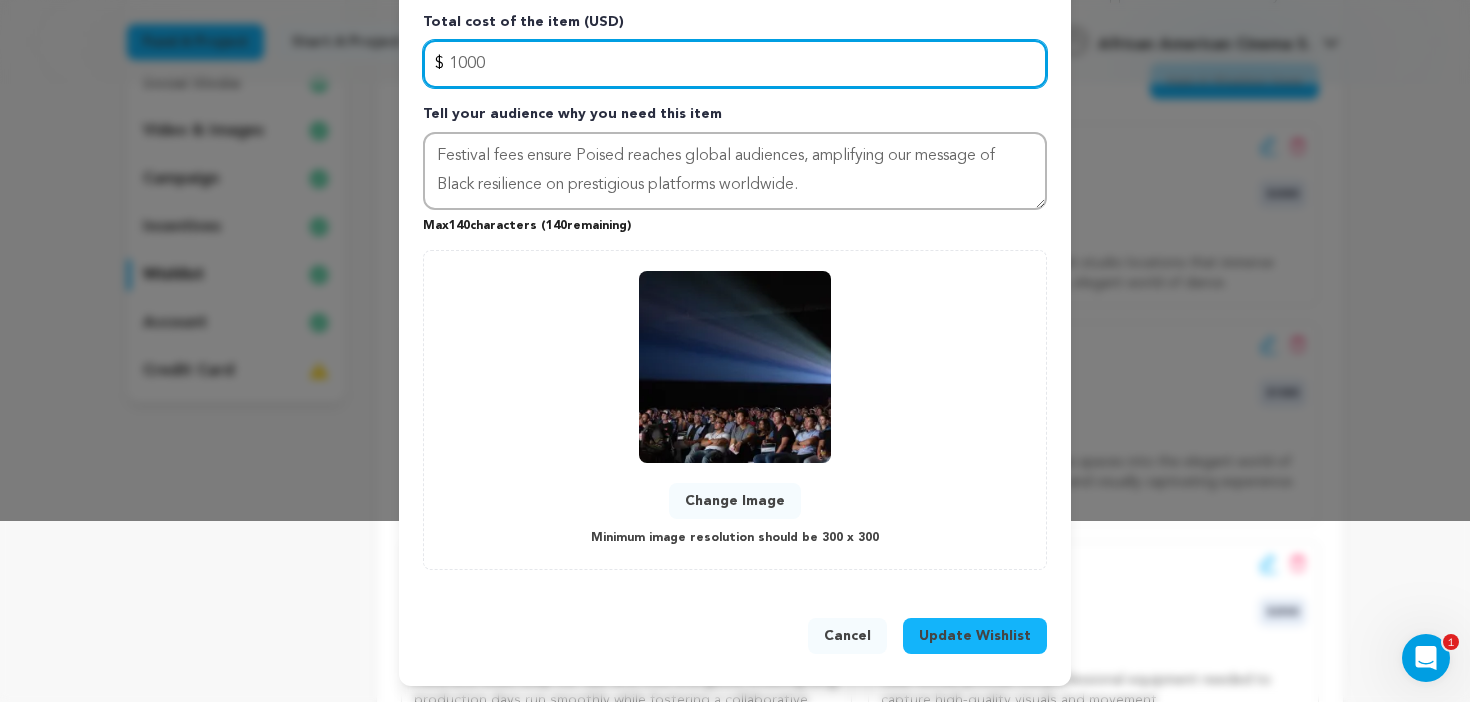 type on "1000" 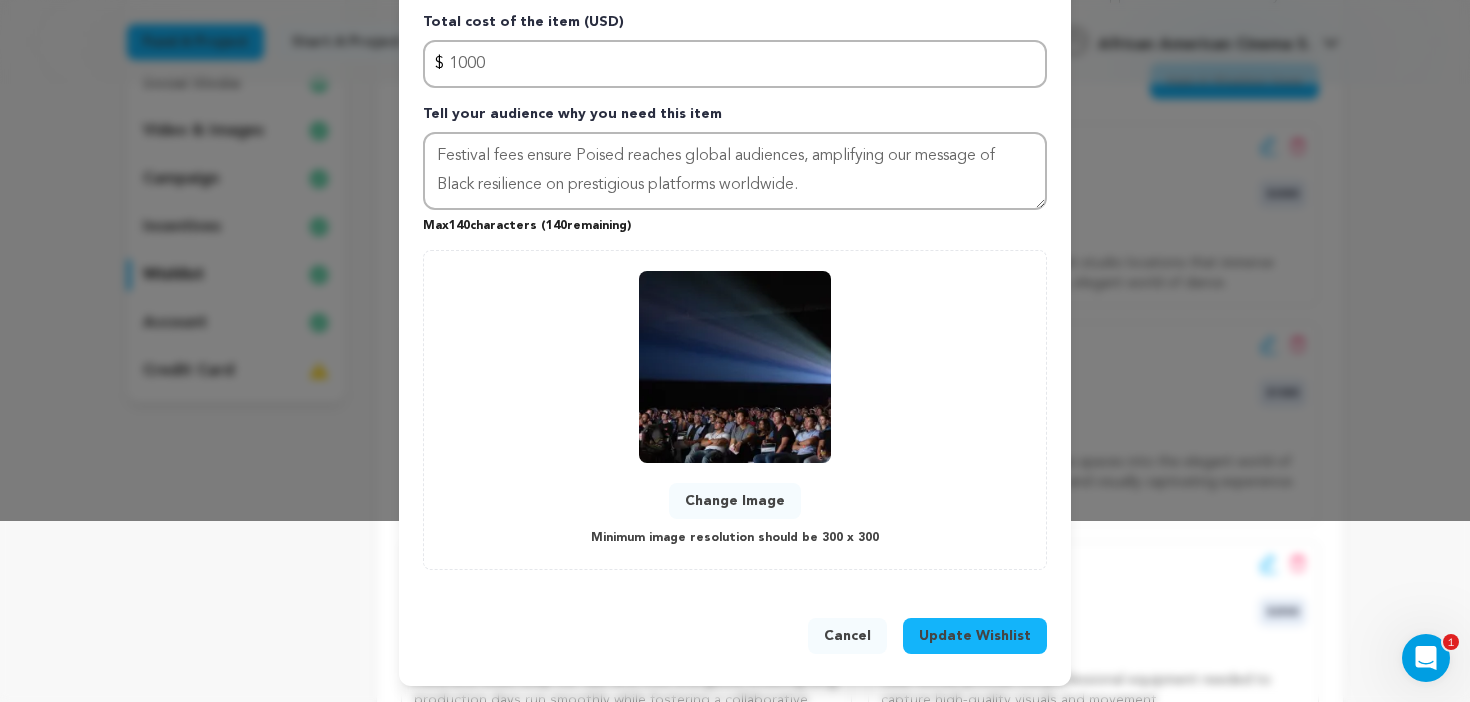 click on "Update Wishlist" at bounding box center (975, 636) 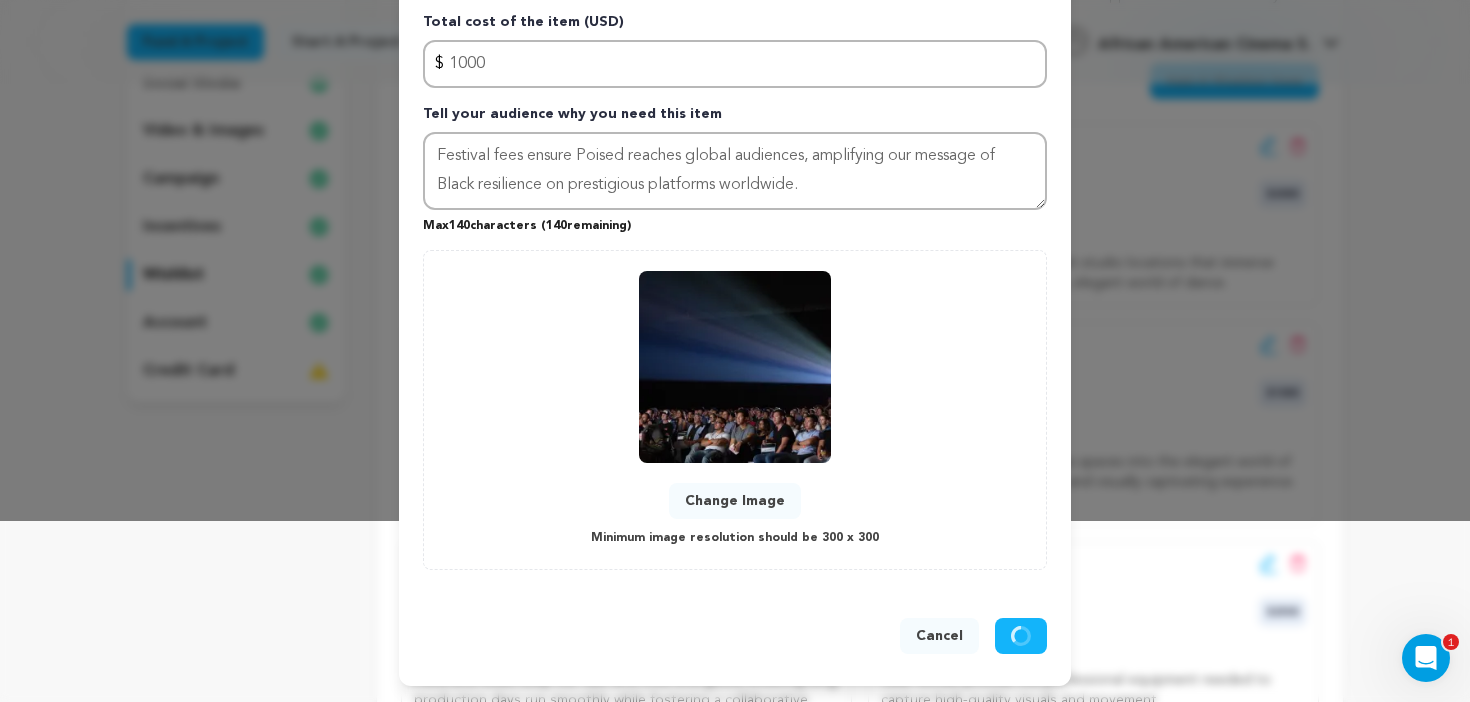type 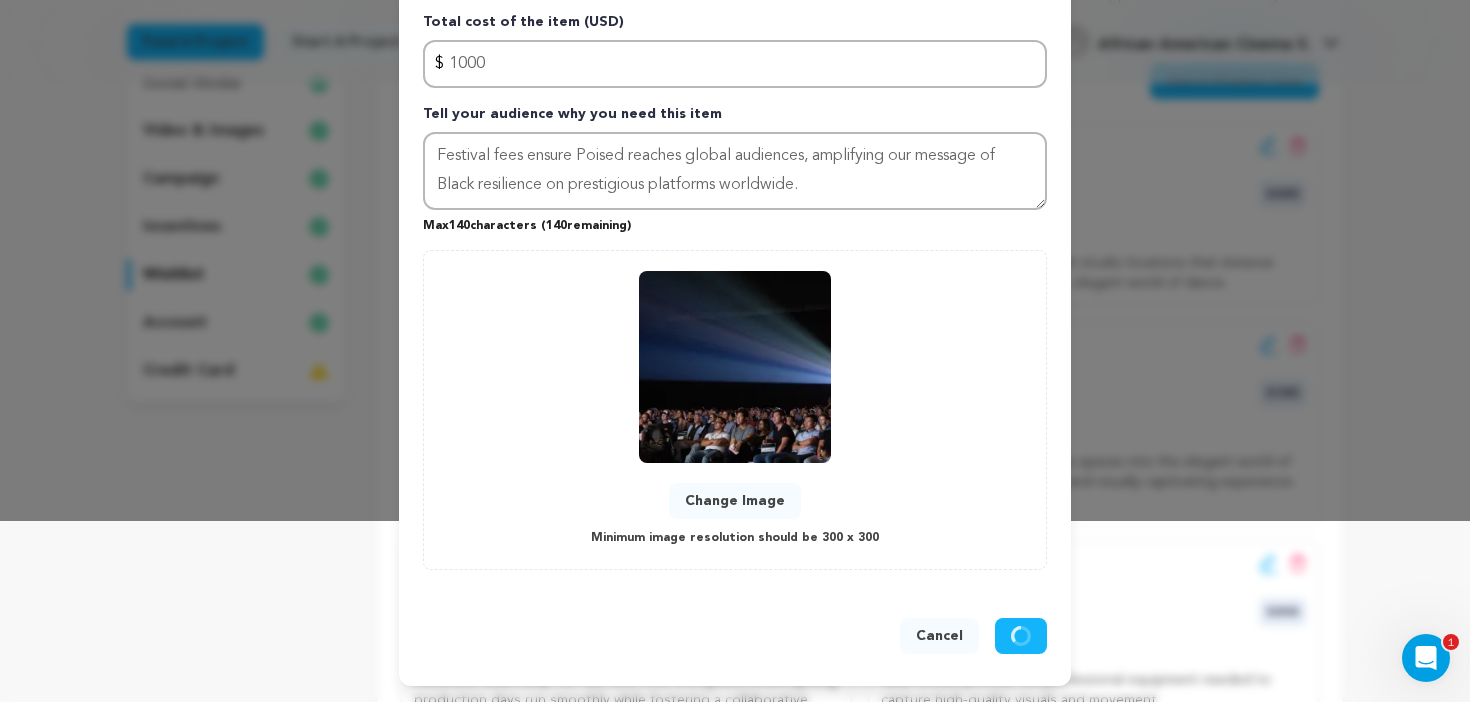 type 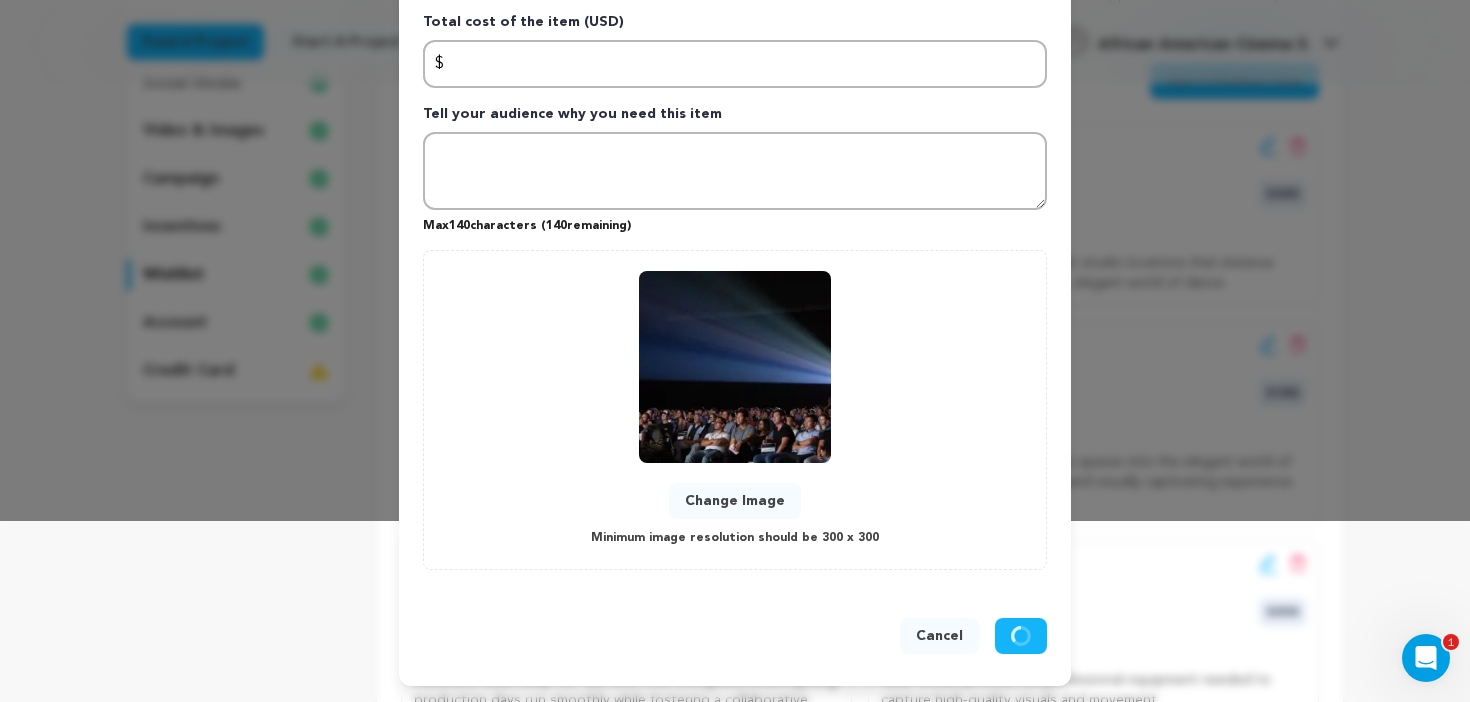 scroll, scrollTop: 0, scrollLeft: 0, axis: both 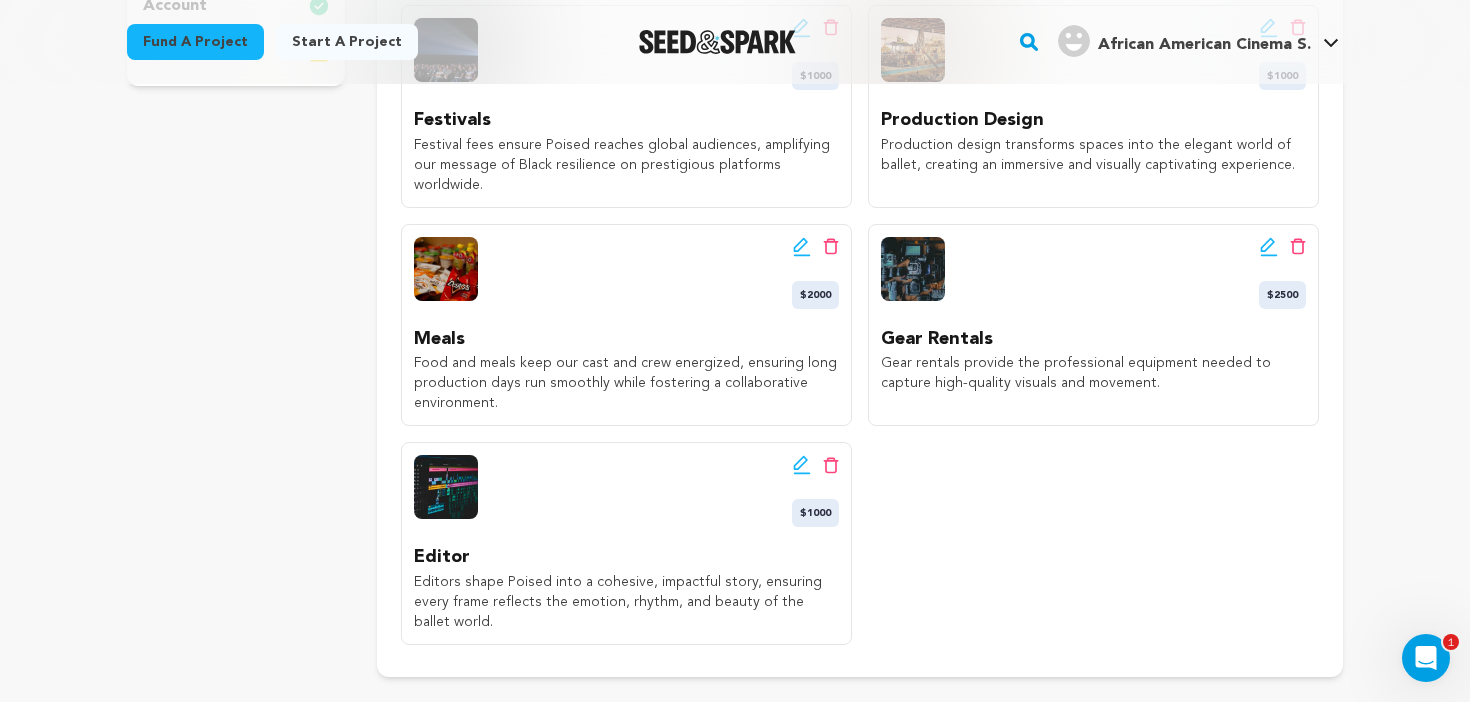 click 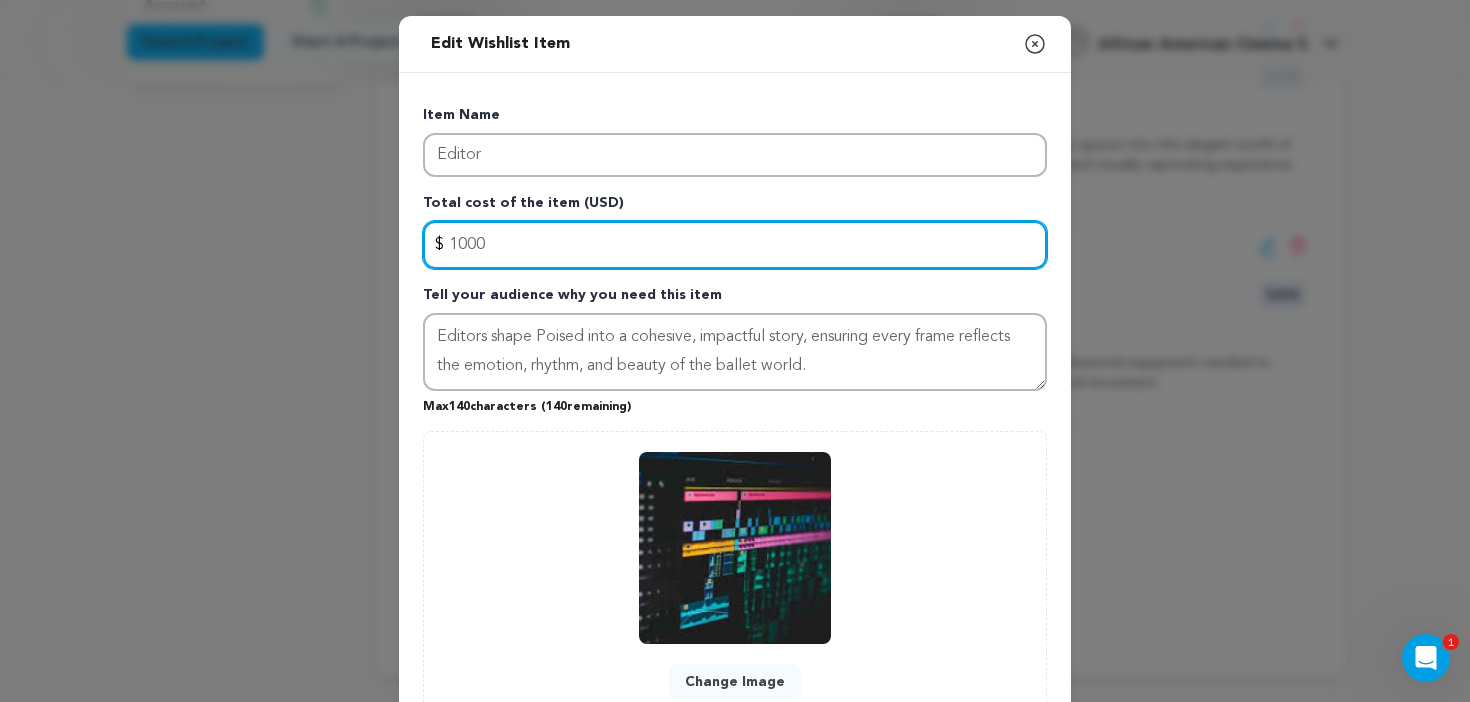 click on "1000" at bounding box center (735, 245) 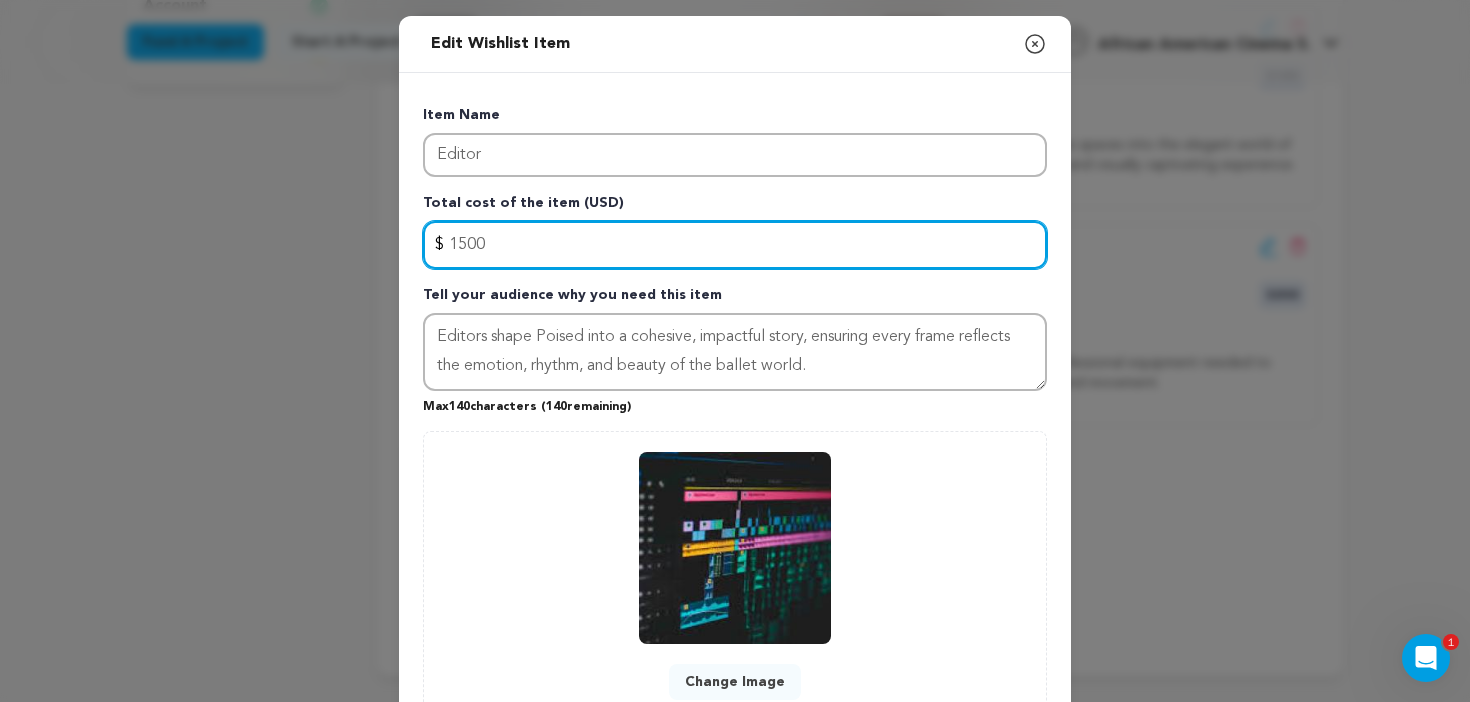 scroll, scrollTop: 181, scrollLeft: 0, axis: vertical 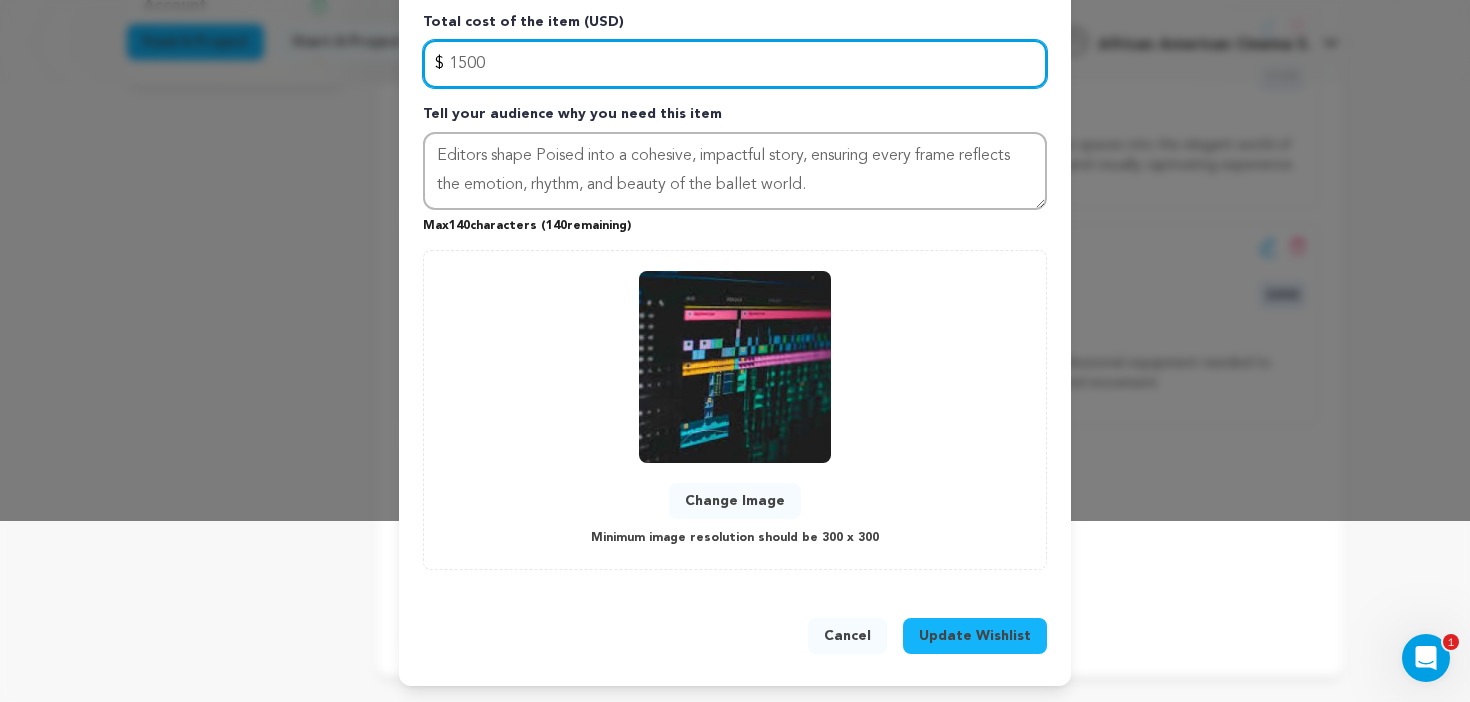 type on "1500" 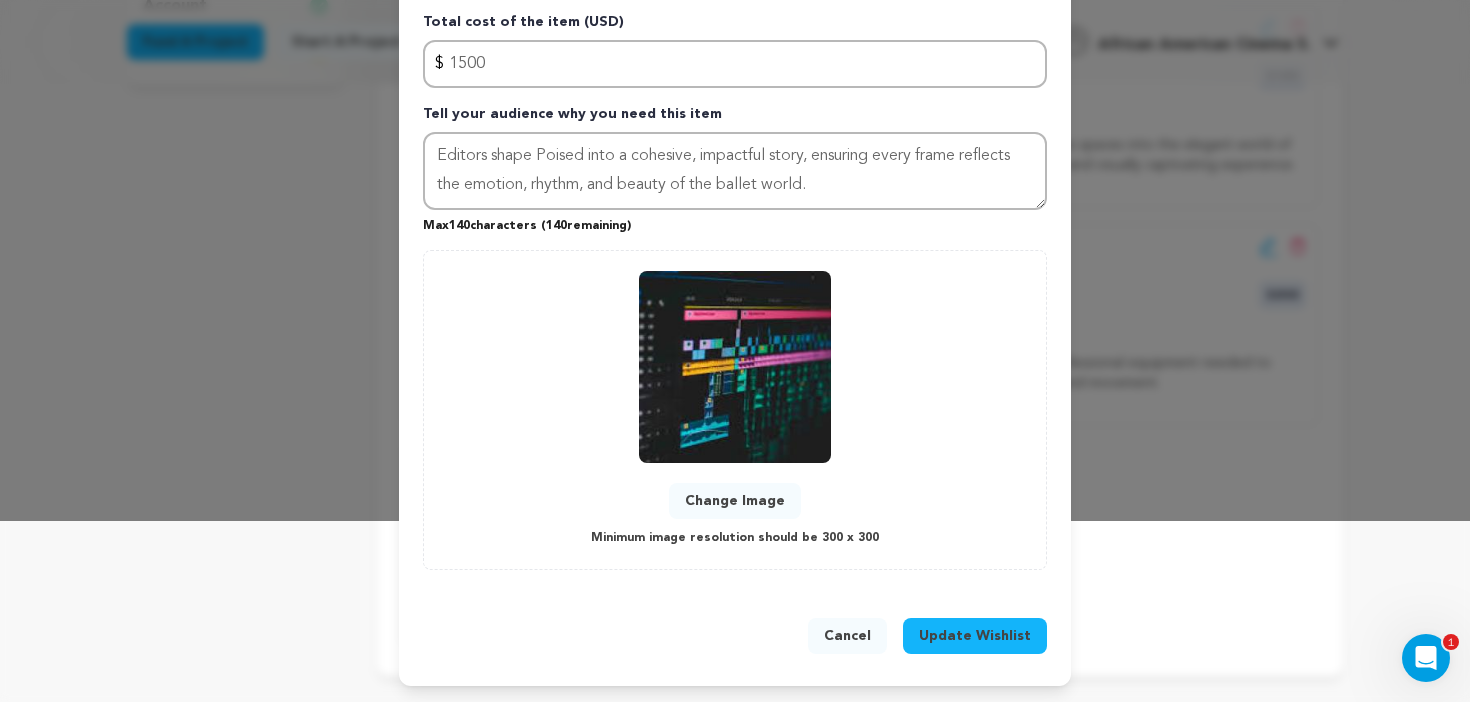 click on "Update Wishlist" at bounding box center [975, 636] 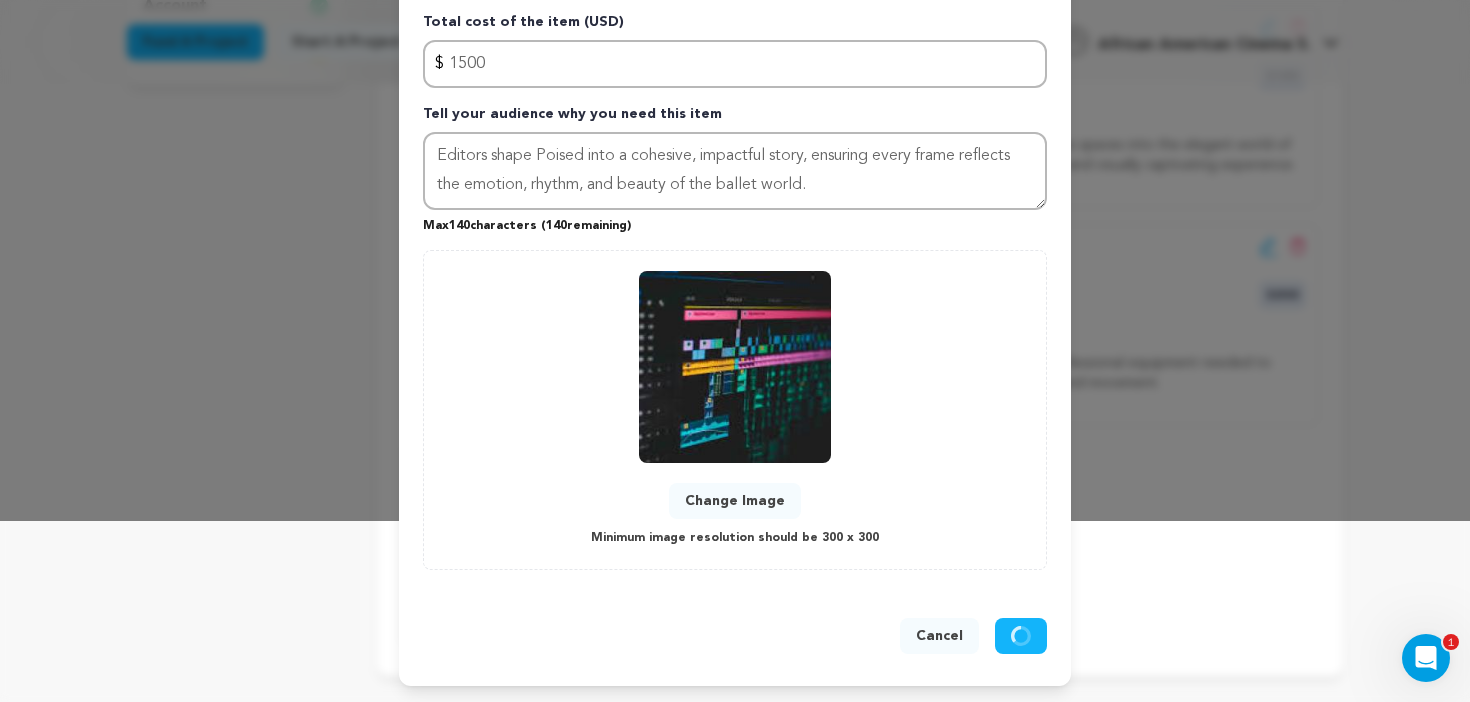type 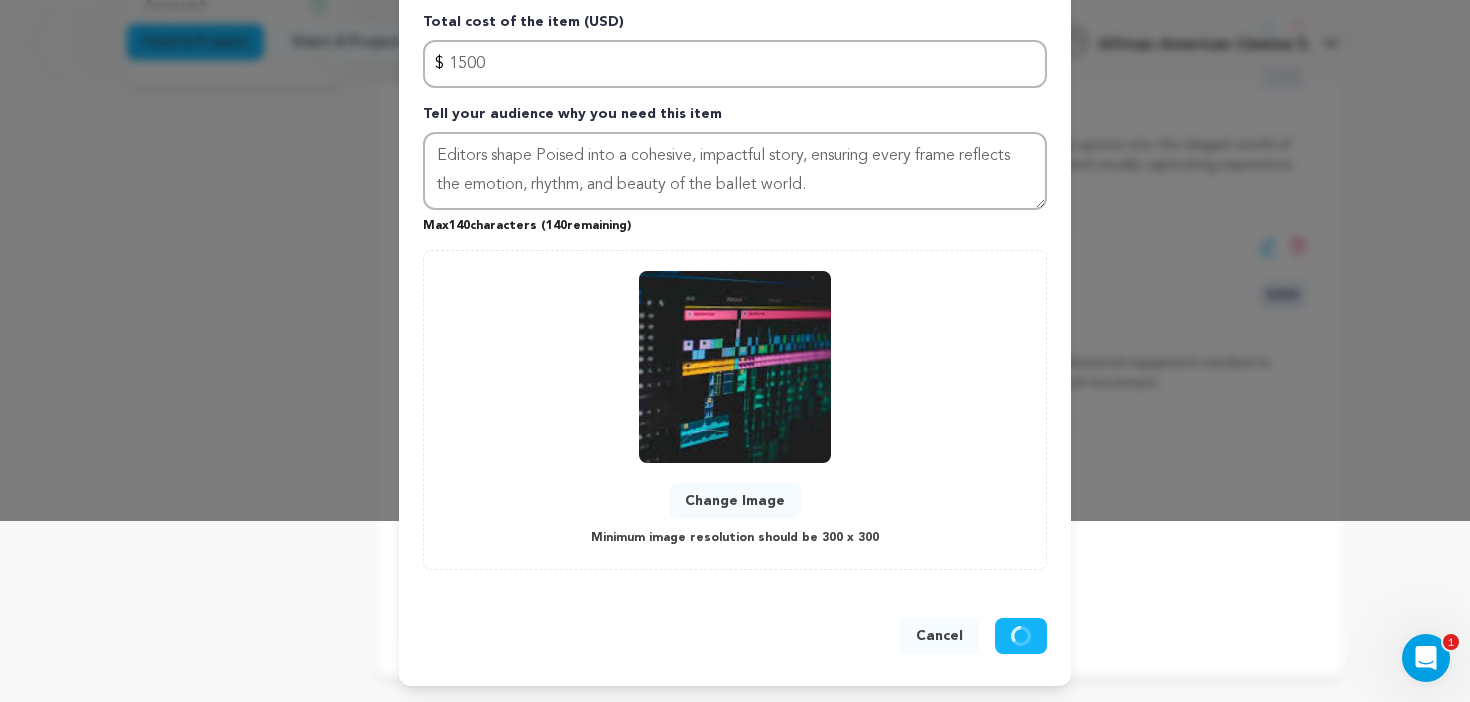 type 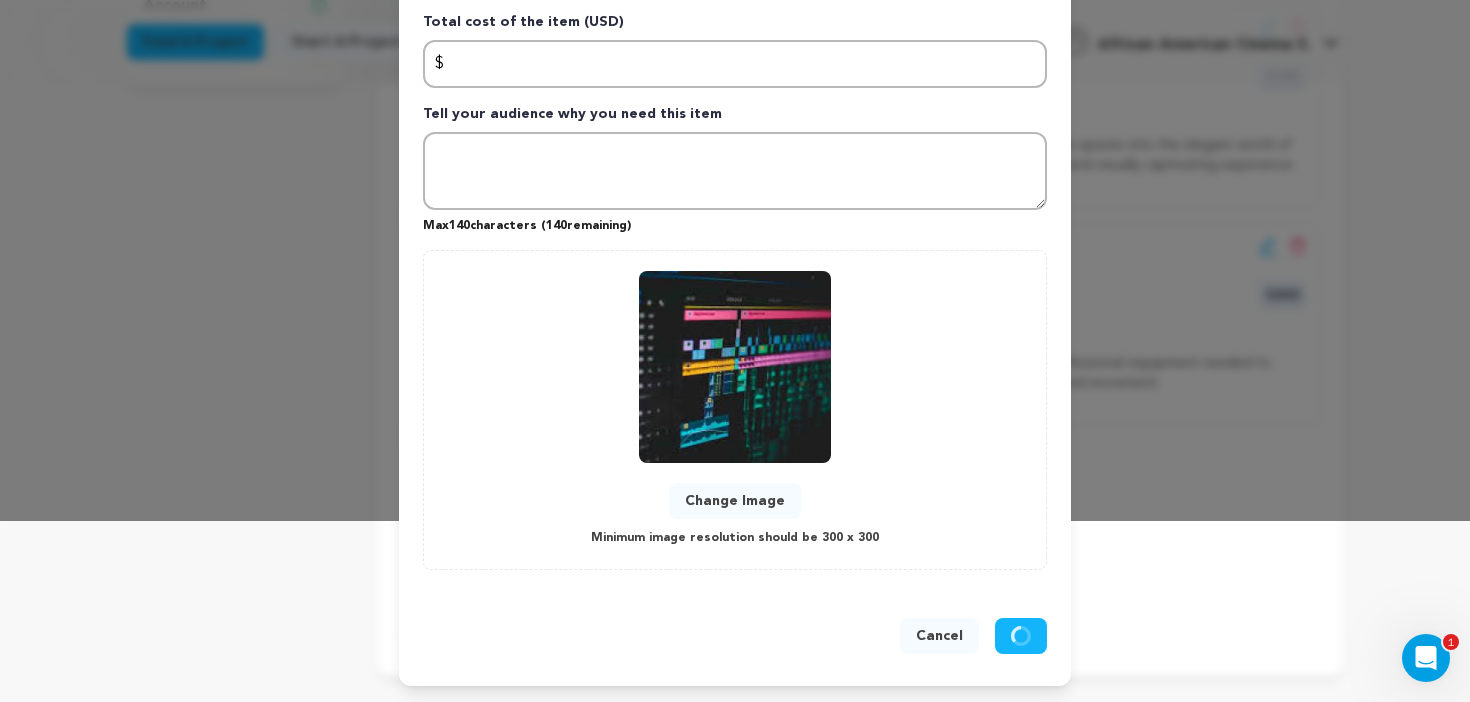 scroll, scrollTop: 0, scrollLeft: 0, axis: both 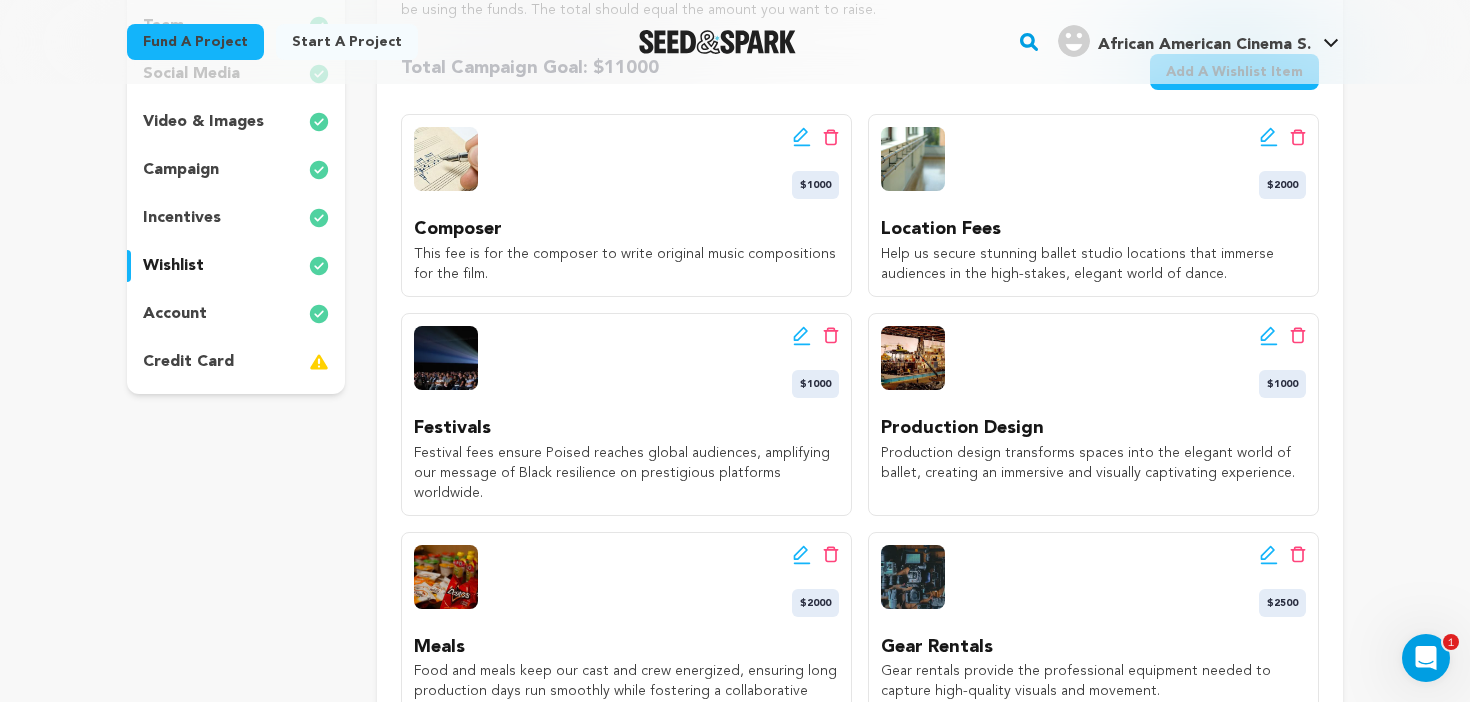 click 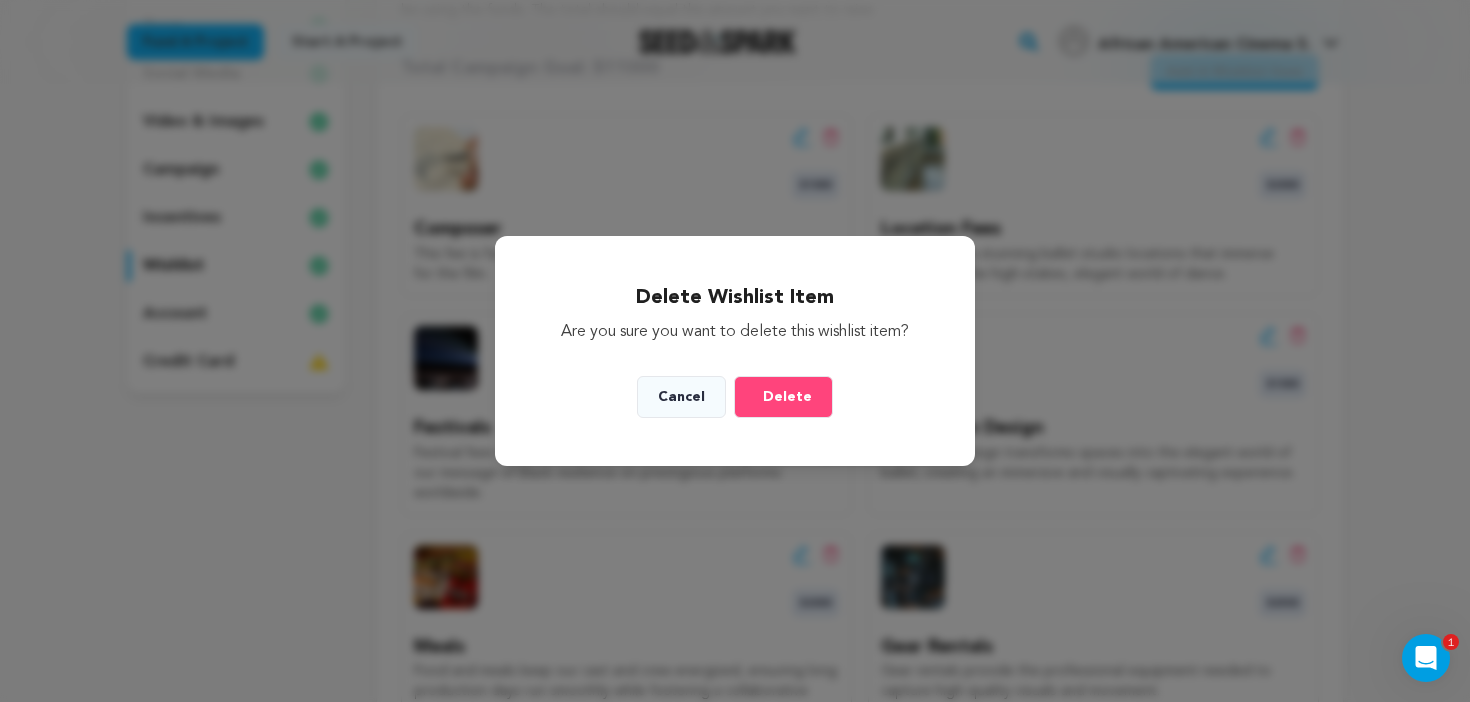 click on "Delete" at bounding box center (787, 397) 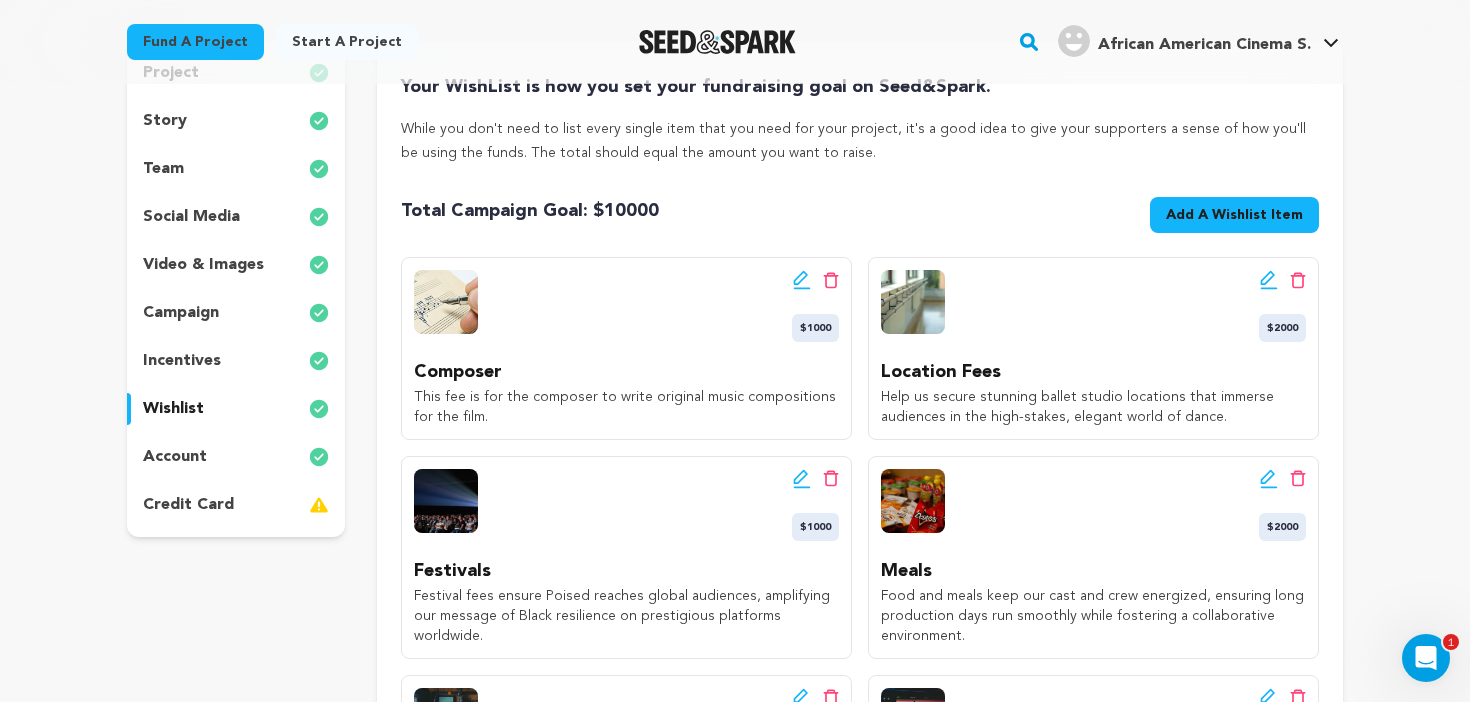 scroll, scrollTop: 215, scrollLeft: 0, axis: vertical 